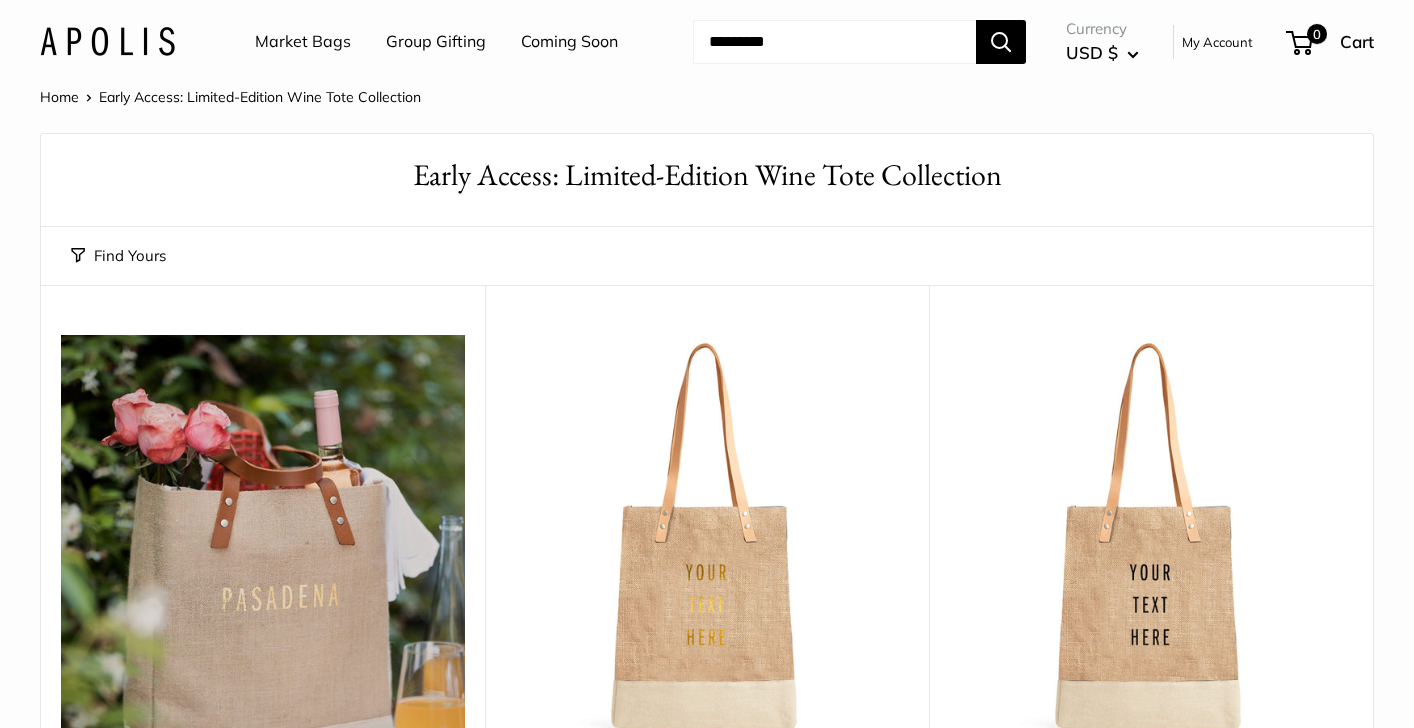 scroll, scrollTop: 0, scrollLeft: 0, axis: both 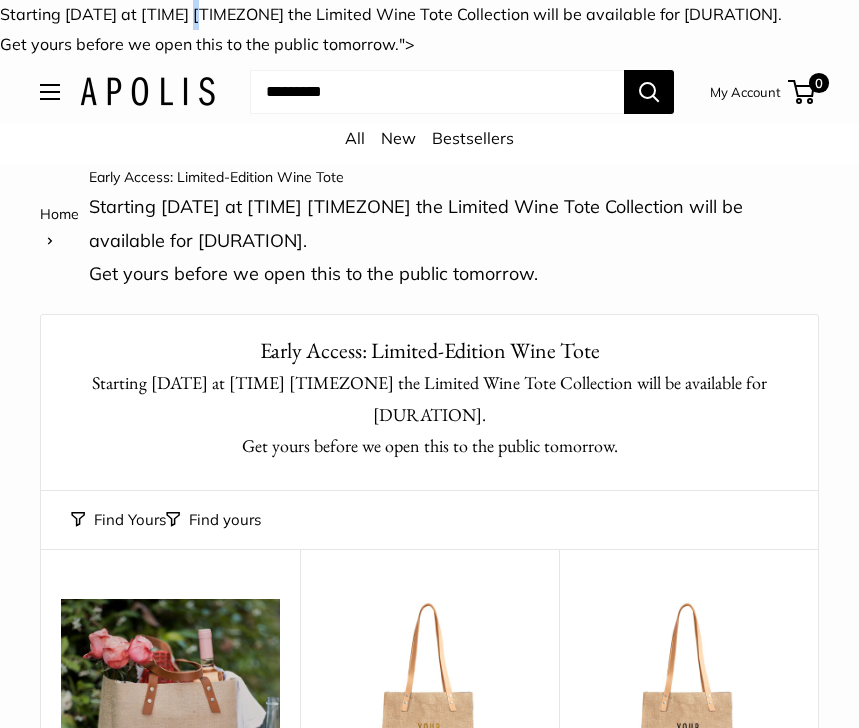click on "Starting tomorrow at 830am PST the Limited Wine Tote Collection will be available for 24-hours.  Get yours before we open this to the public tomorrow.">
Market Bags Group Gifting Coming Soon
Need help?
Text Us:  20919
hello@apolisglobal.com
Follow Us" at bounding box center (429, 3267) 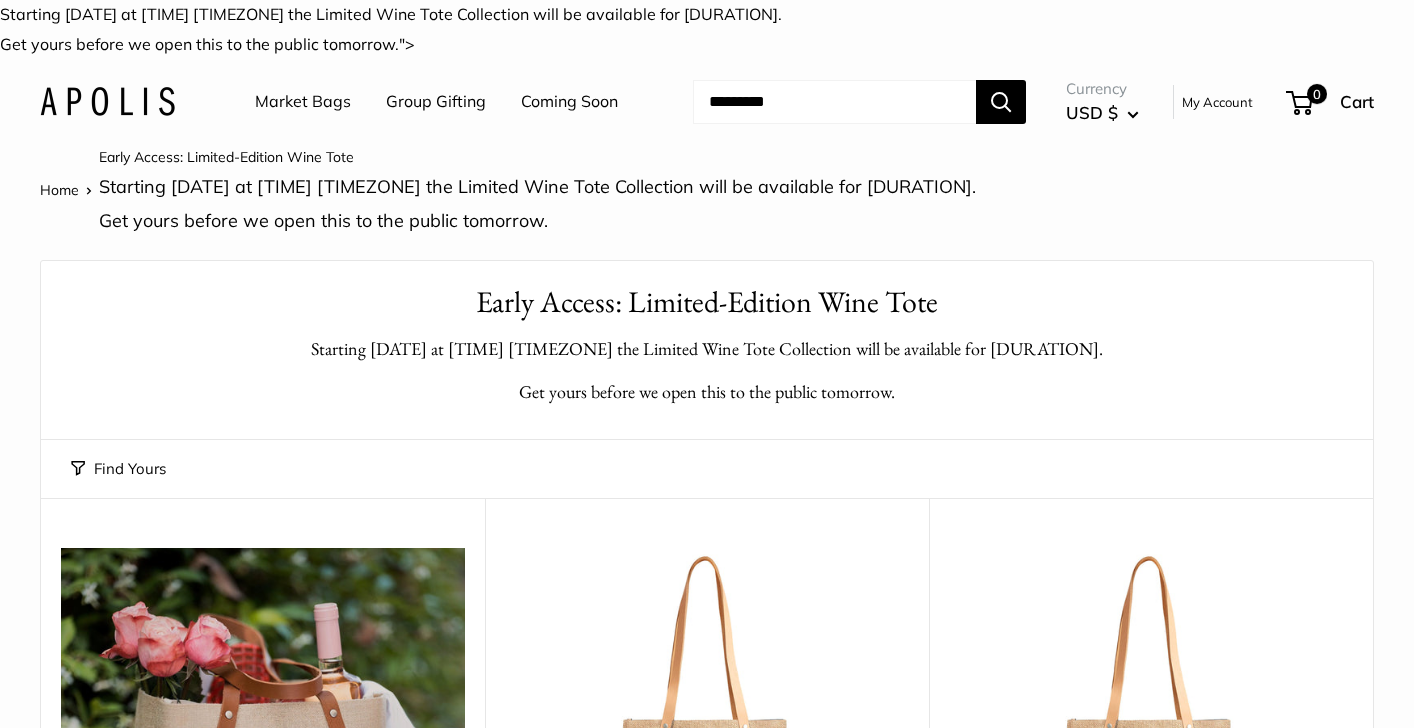 click on "Starting tomorrow at 830am PST the Limited Wine Tote Collection will be available for 24-hours.  Get yours before we open this to the public tomorrow.">
Market Bags Group Gifting Coming Soon
Need help?
Text Us:  20919
hello@apolisglobal.com
Follow Us" at bounding box center (707, 3699) 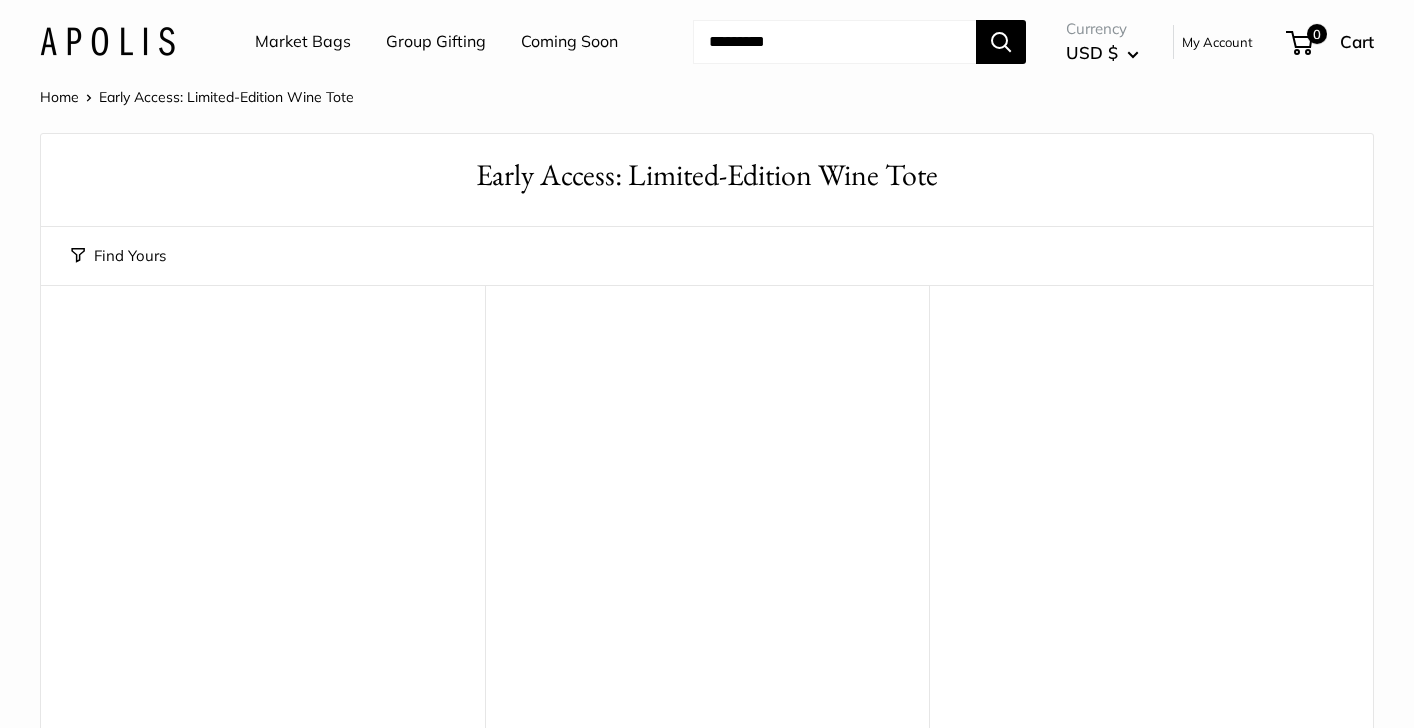 scroll, scrollTop: 0, scrollLeft: 0, axis: both 